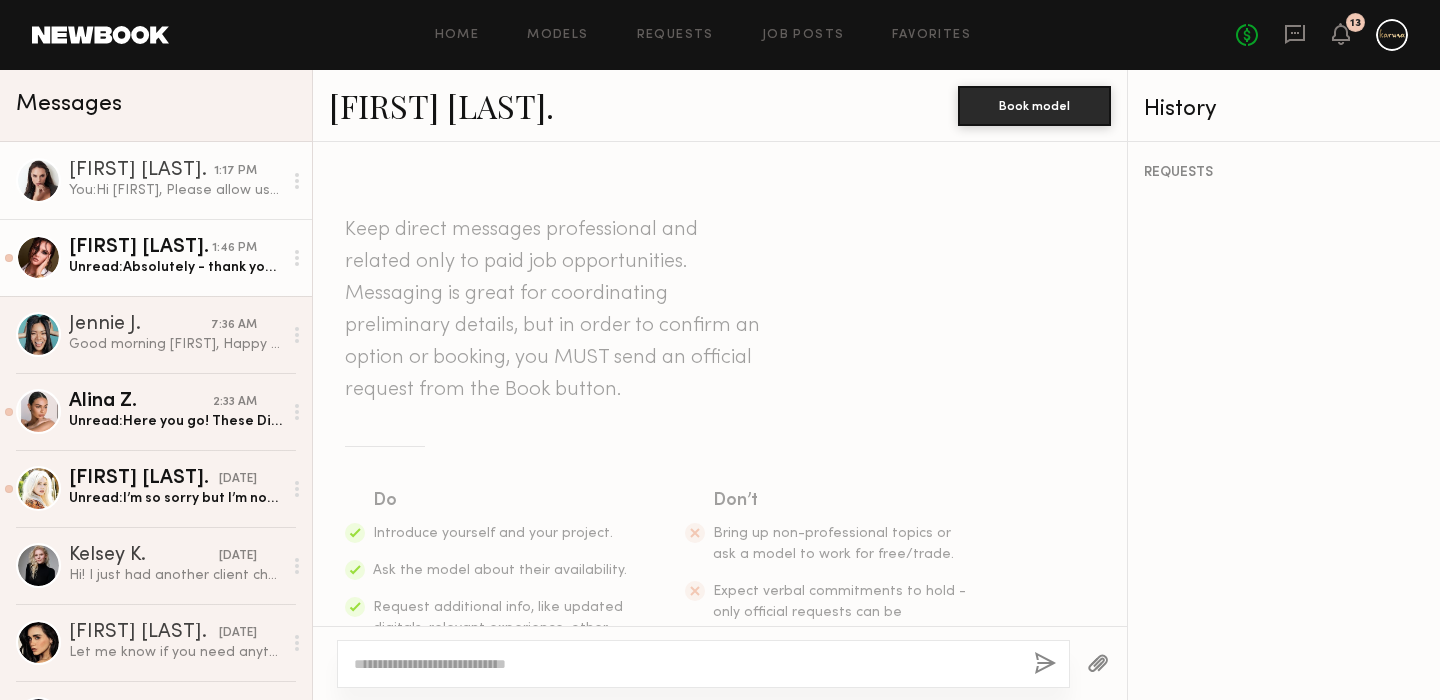 scroll, scrollTop: 0, scrollLeft: 0, axis: both 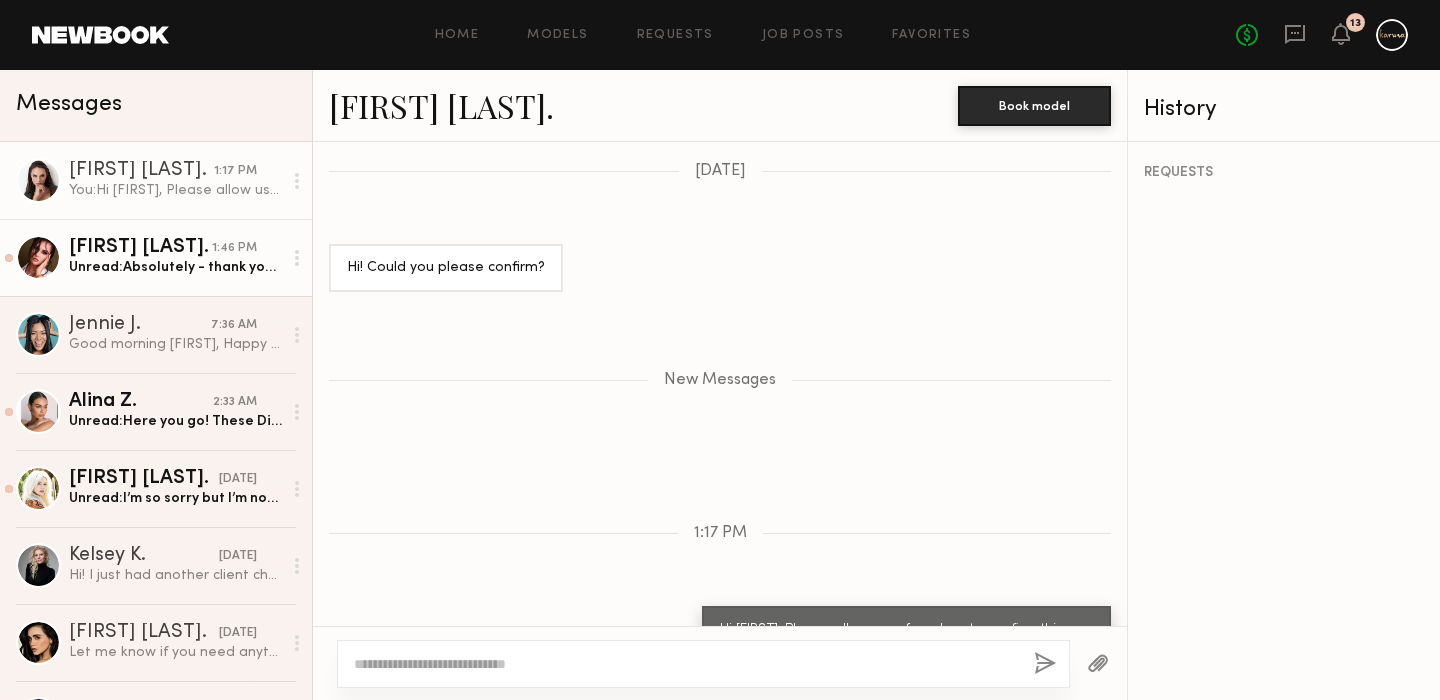 click on "Unread:  Absolutely - thank you for accommodating ! Excited to work with you ✨" 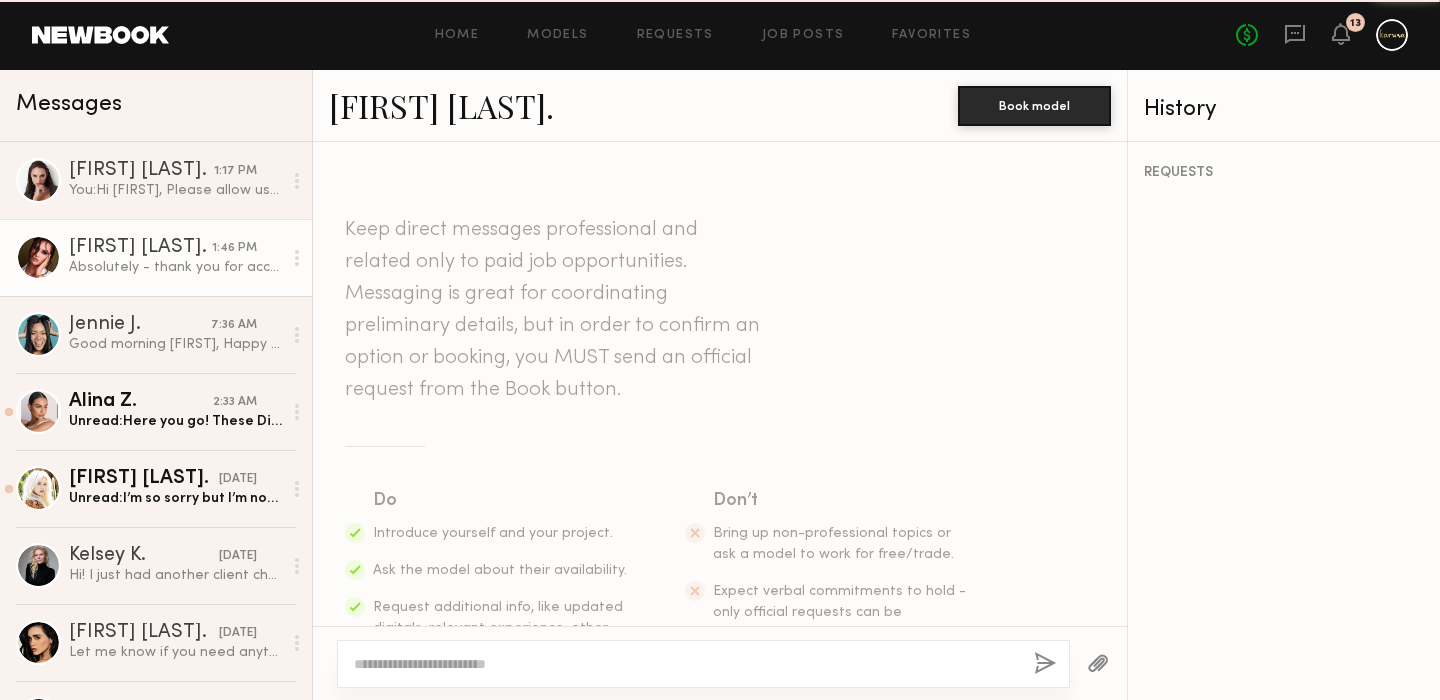 scroll, scrollTop: 2901, scrollLeft: 0, axis: vertical 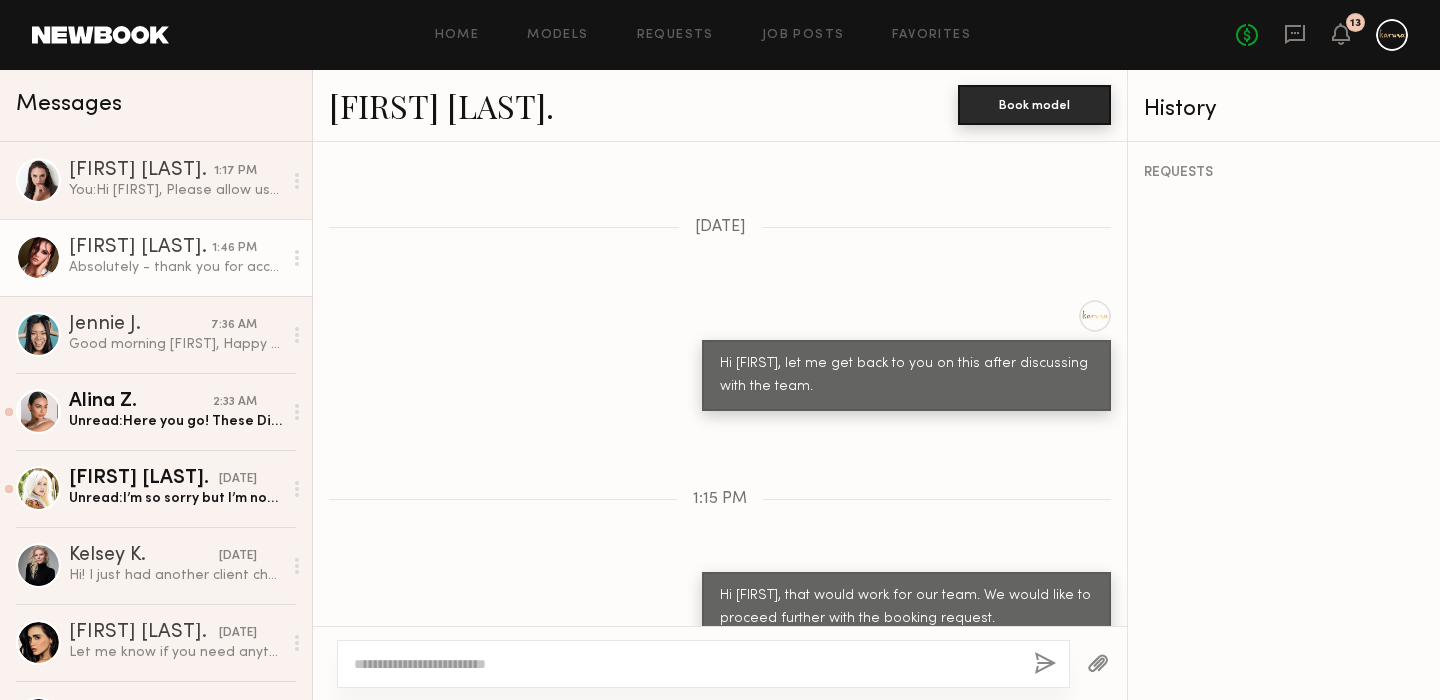 click on "Book model" 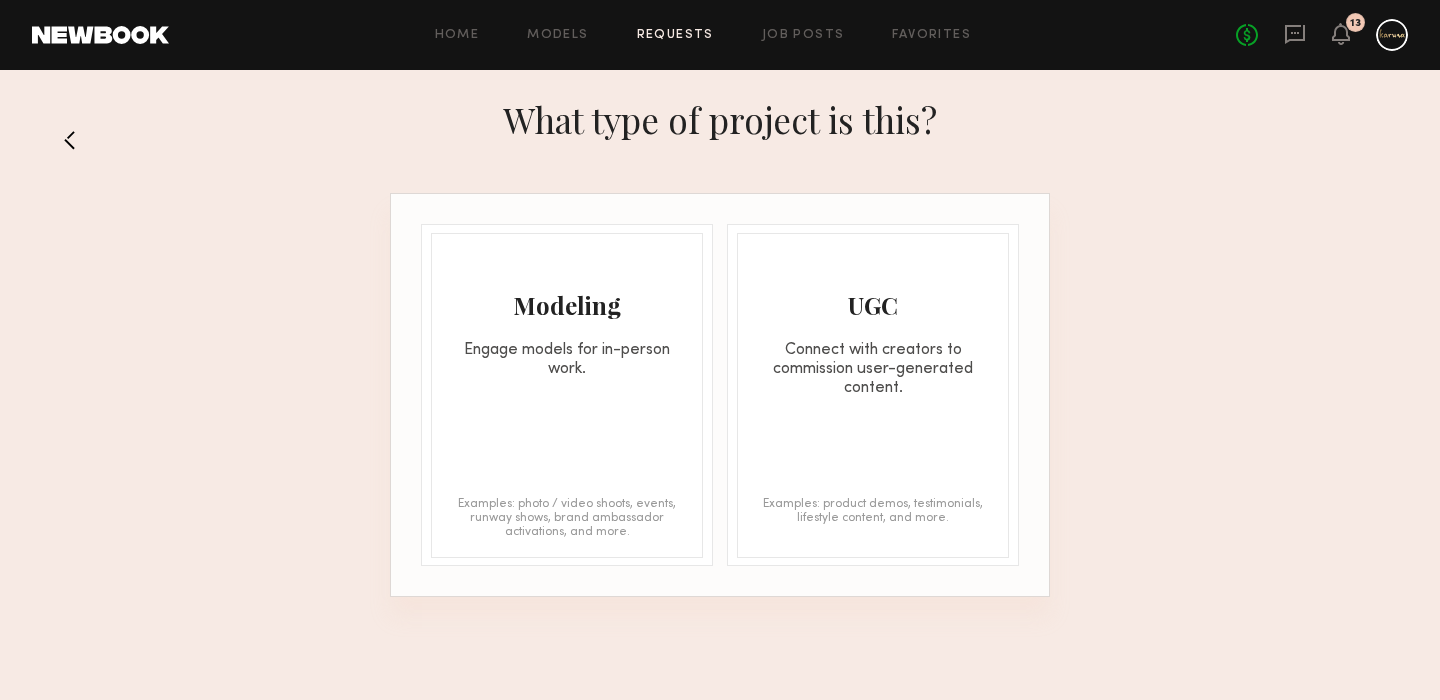 click on "Modeling Engage models for in-person work. Examples: photo / video shoots, events, runway shows, brand ambassador activations, and more." 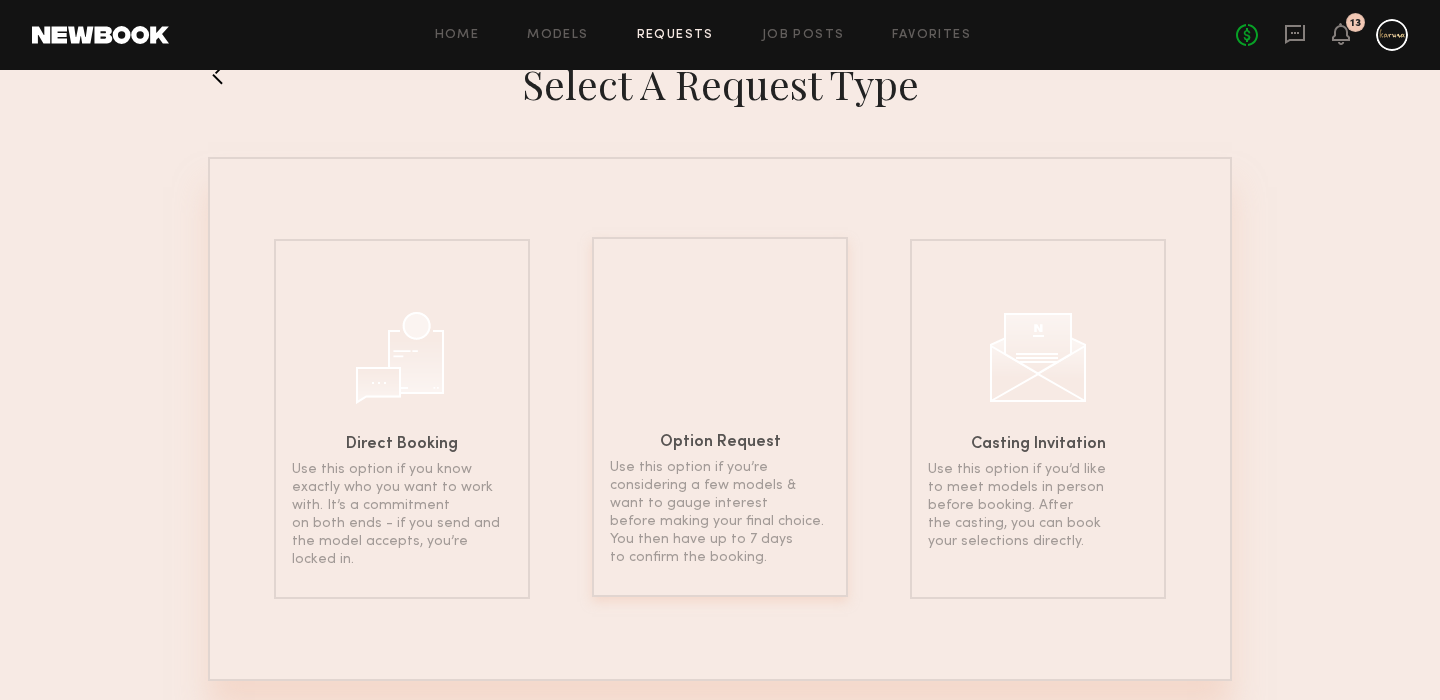 scroll, scrollTop: 92, scrollLeft: 0, axis: vertical 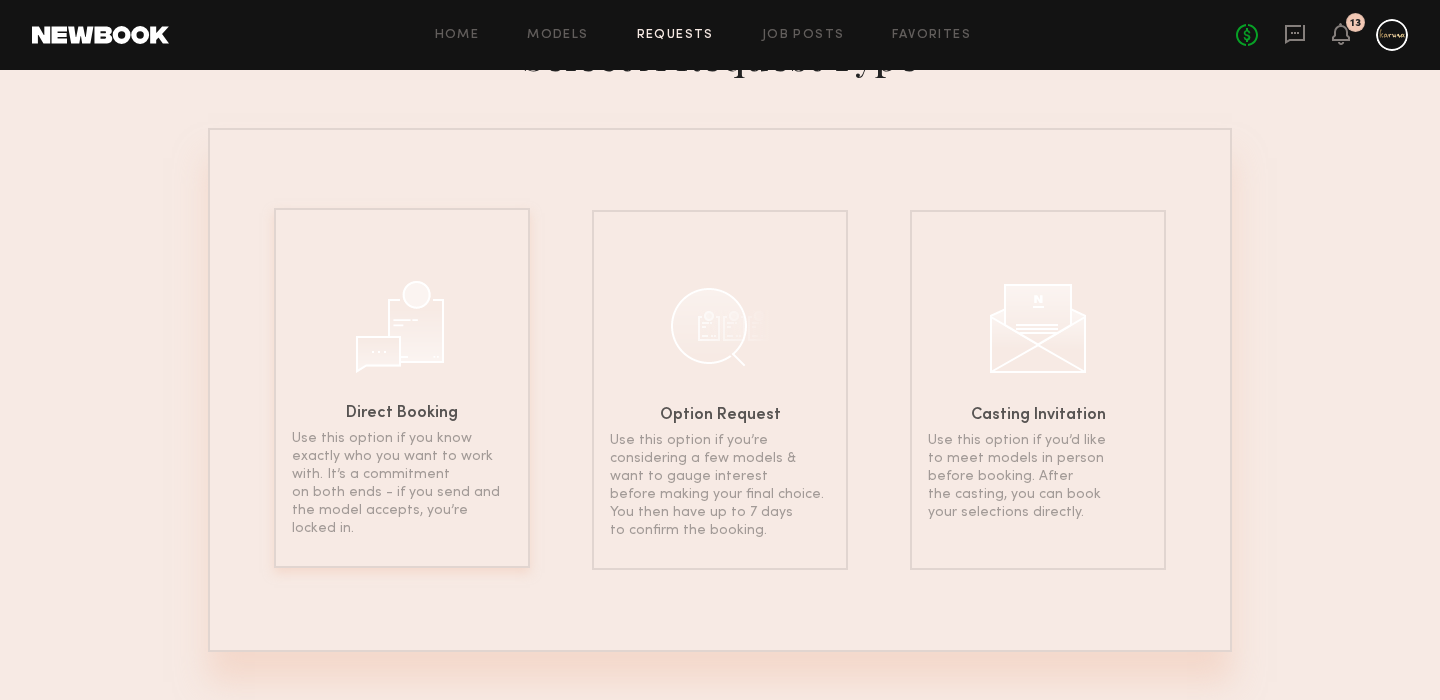 click on "Direct Booking Use this option if you know exactly who you want to work with. It’s a commitment on both ends - if you send and the model accepts, you’re locked in." 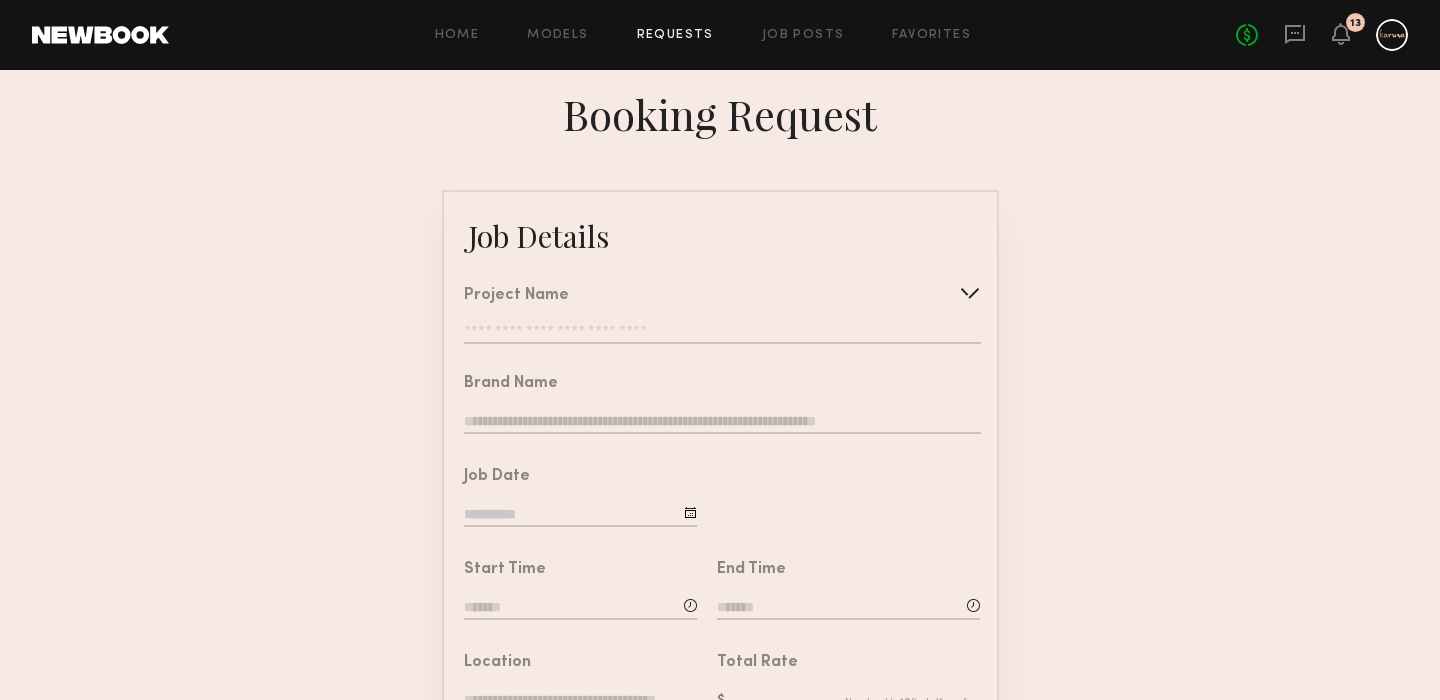 click on "Project Name   Create   Use recent modeling project  Avatara BTS 2025 + Collagen Hydrogel  Karuna Skin Photoshoot - Mask  Karuna Microneedle Patch XL Launch  KARUNA SKIN CARE  AVATARA SKIN - PHOTOSHOOT  KARUNA SKIN - PHOTOSHOOT" 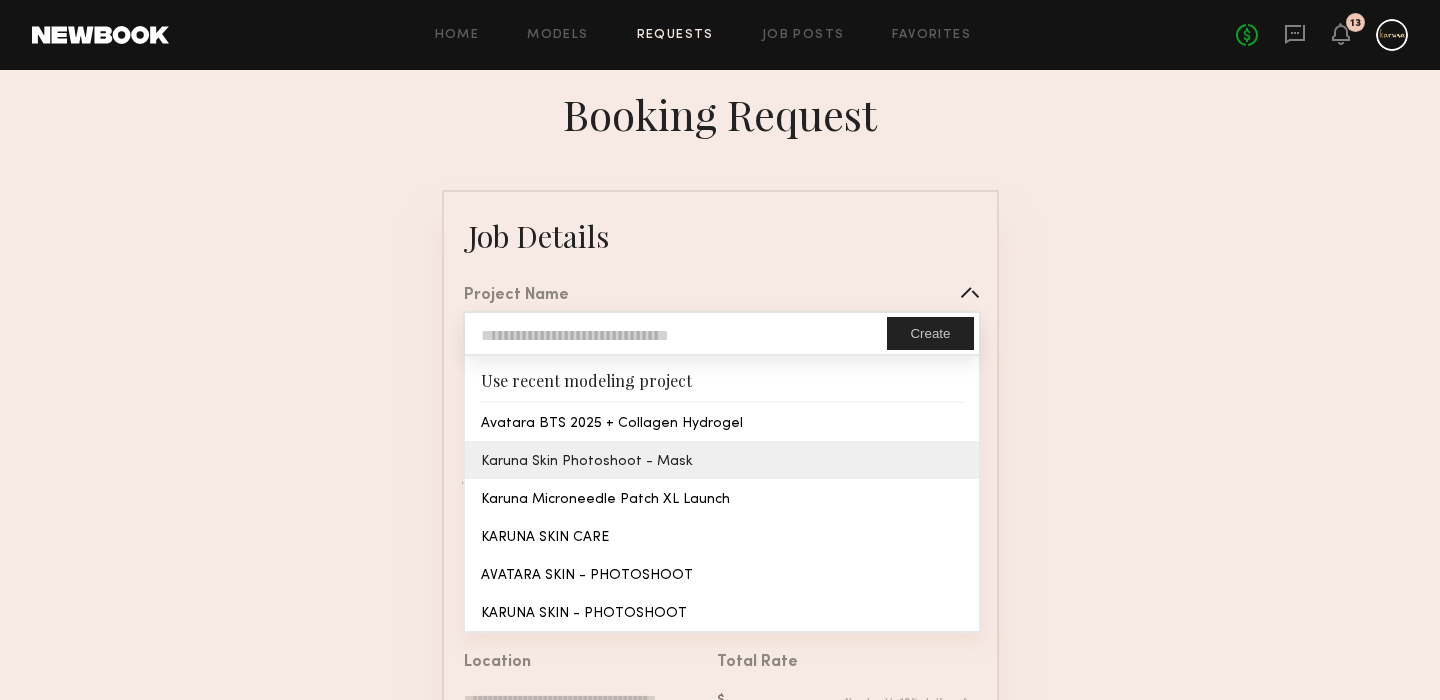 type on "**********" 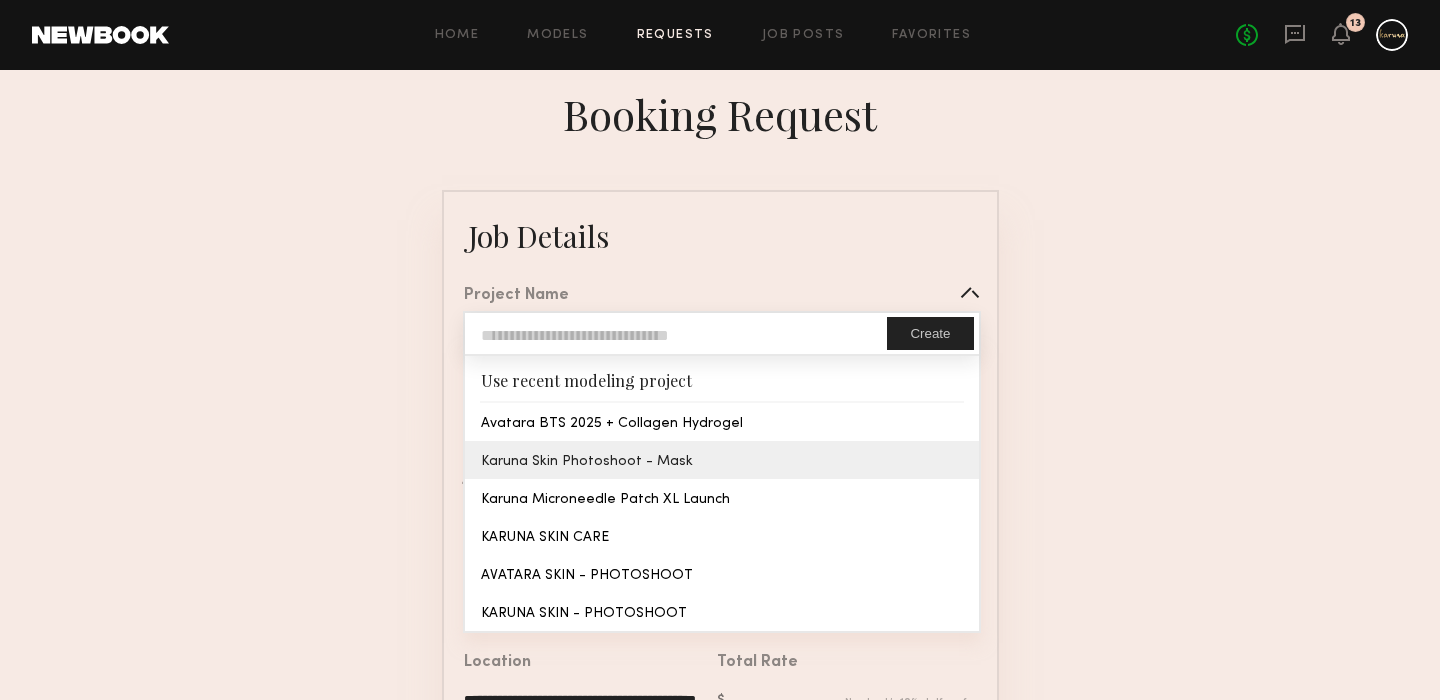 click on "**********" 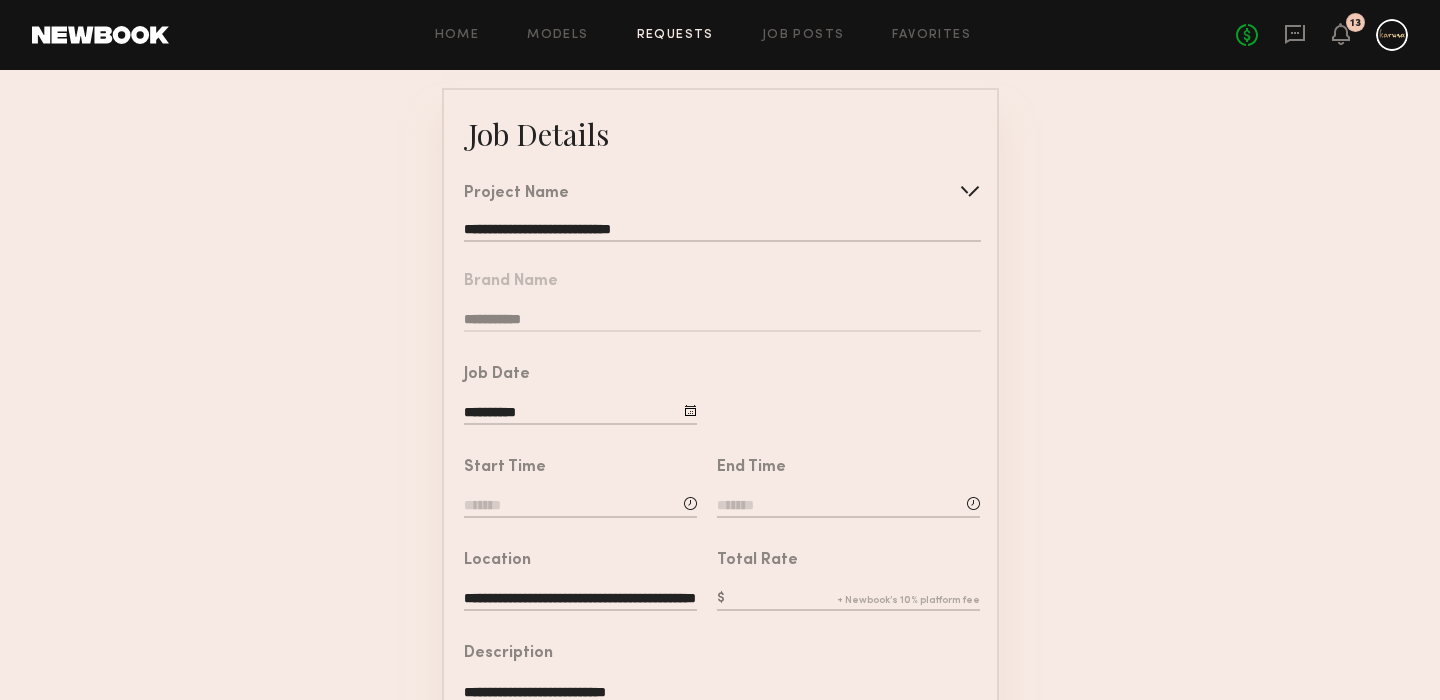 scroll, scrollTop: 105, scrollLeft: 0, axis: vertical 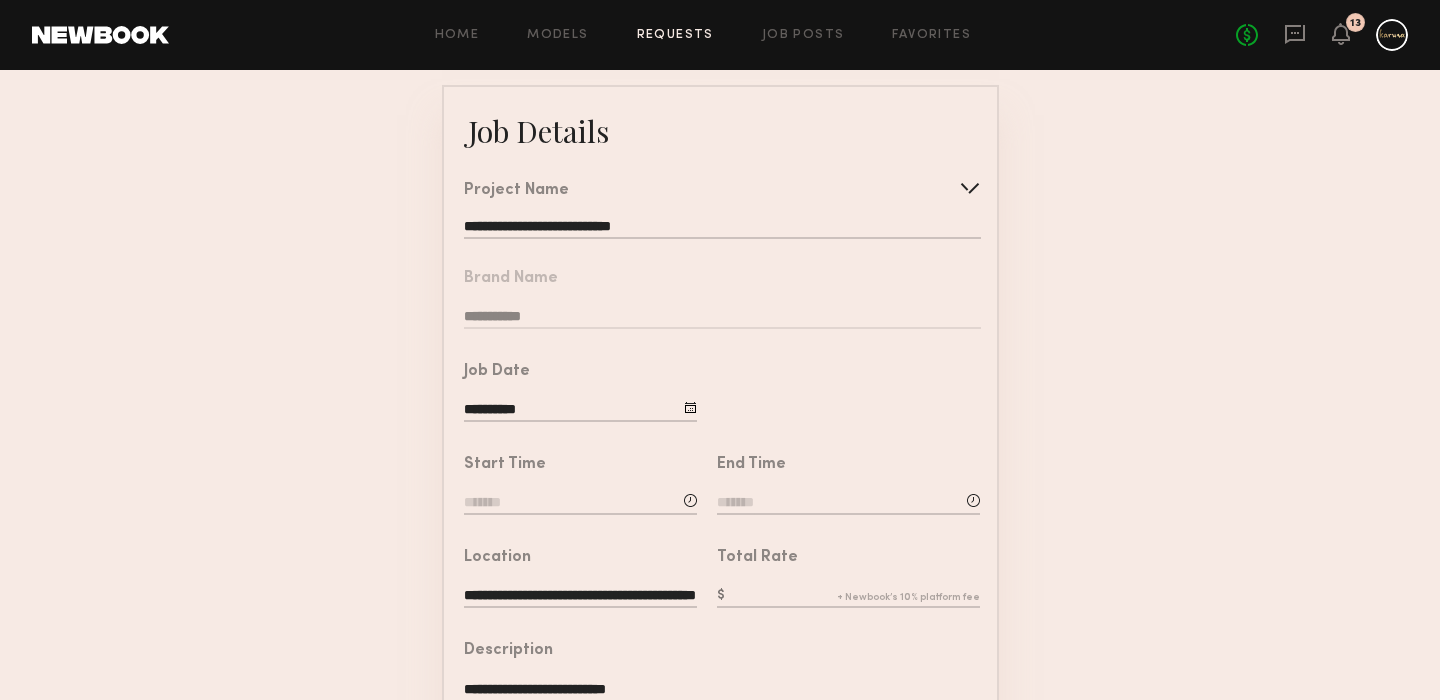 click 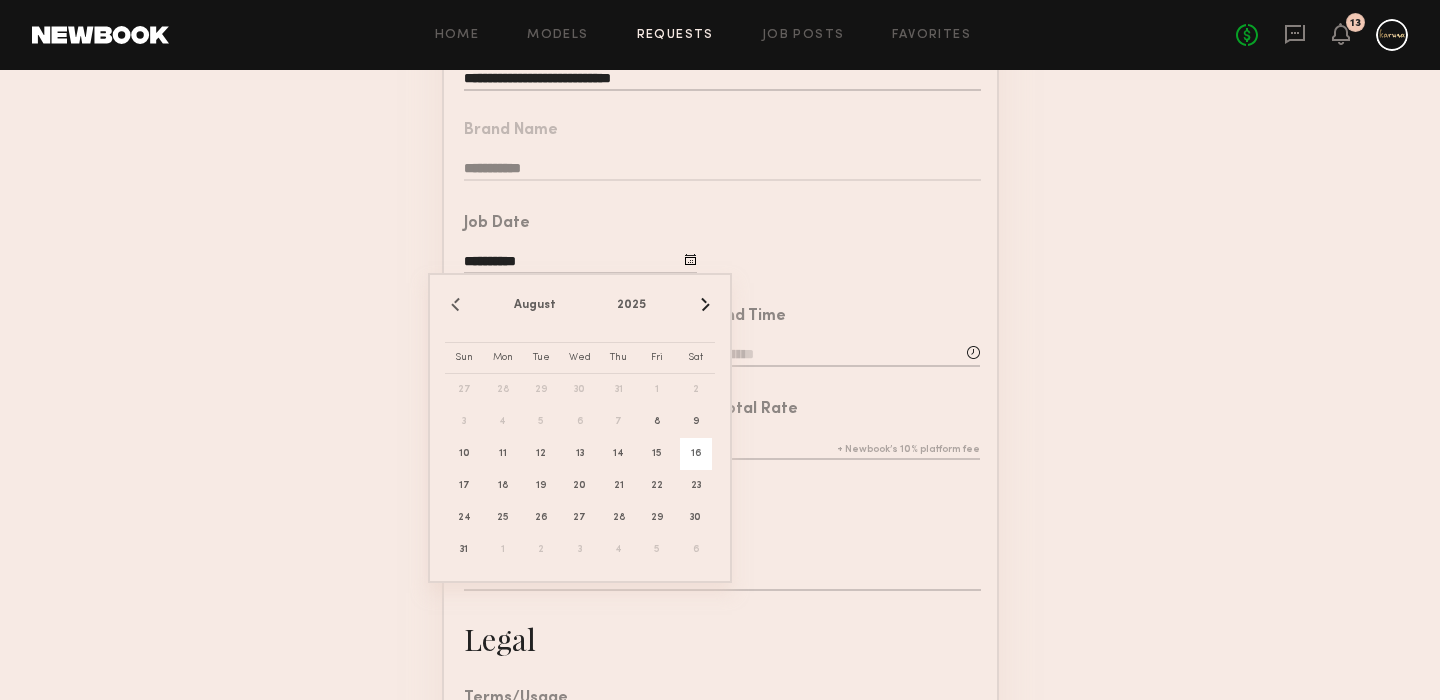 scroll, scrollTop: 290, scrollLeft: 0, axis: vertical 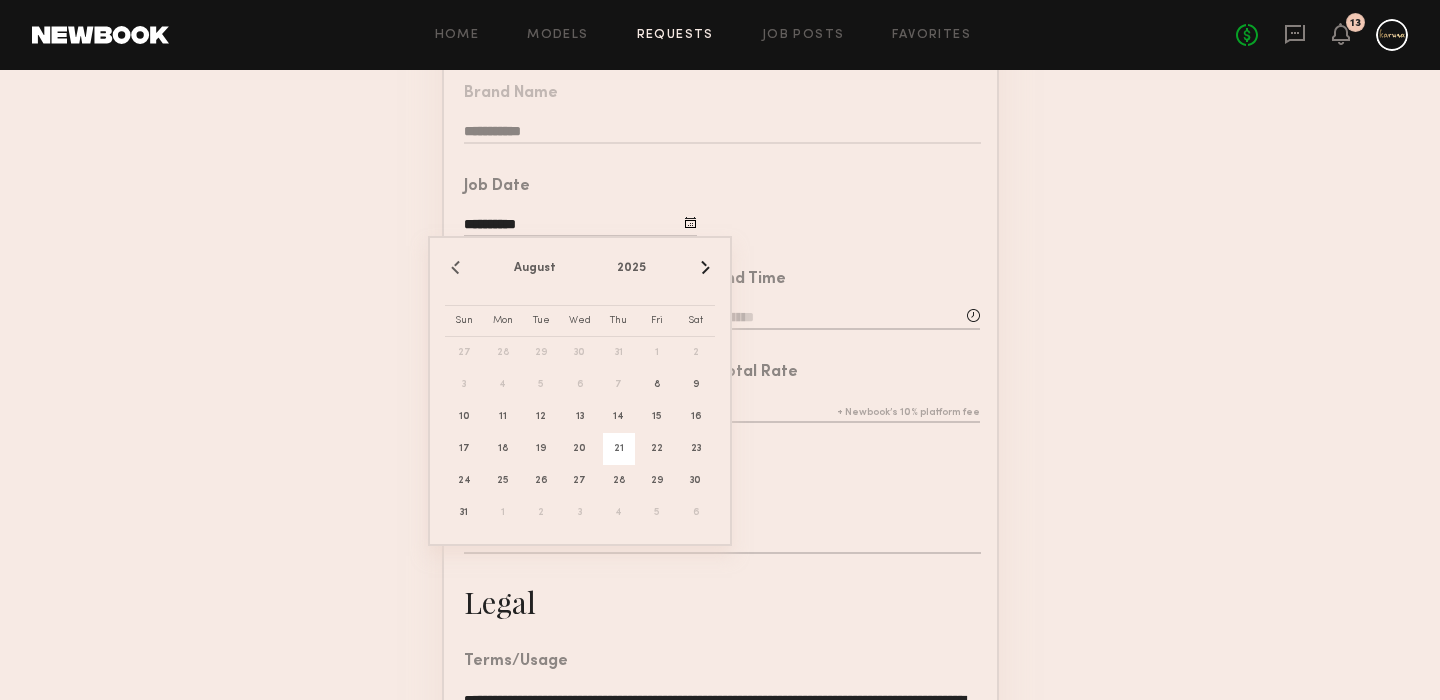 click on "21" 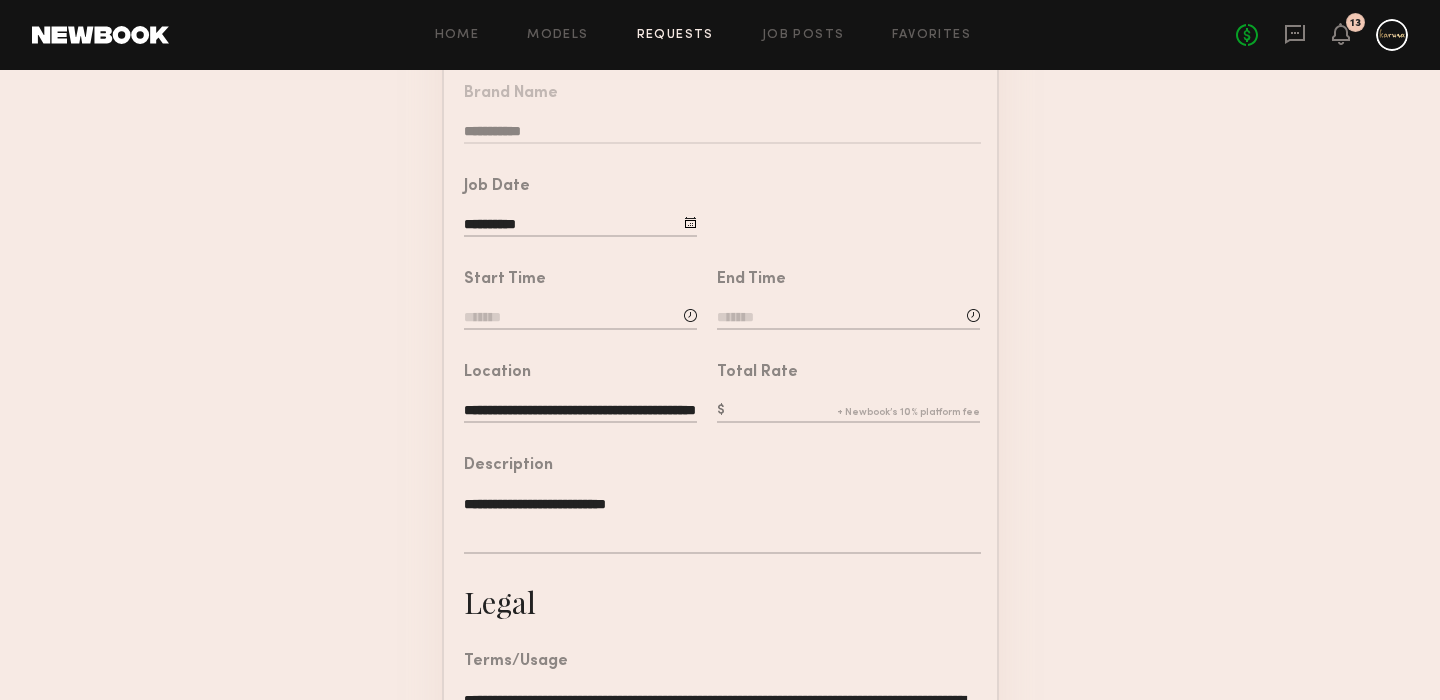 click 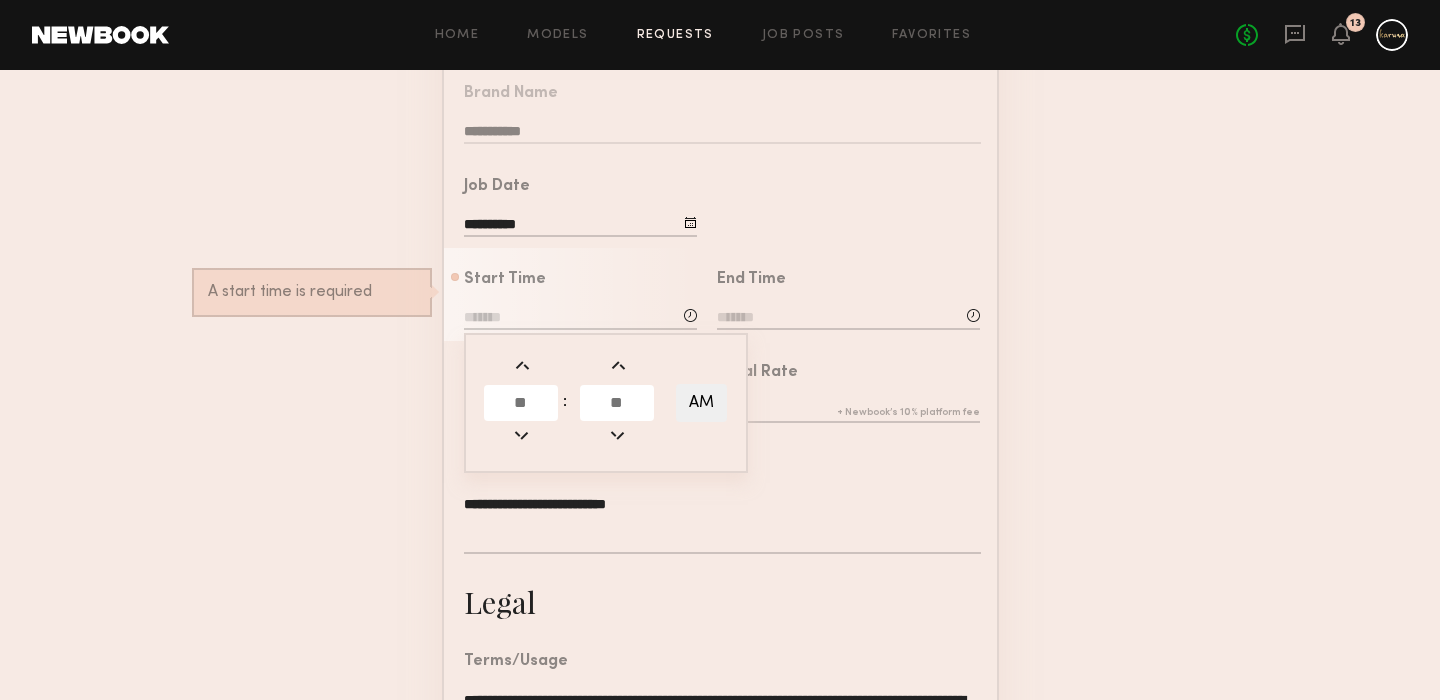 click 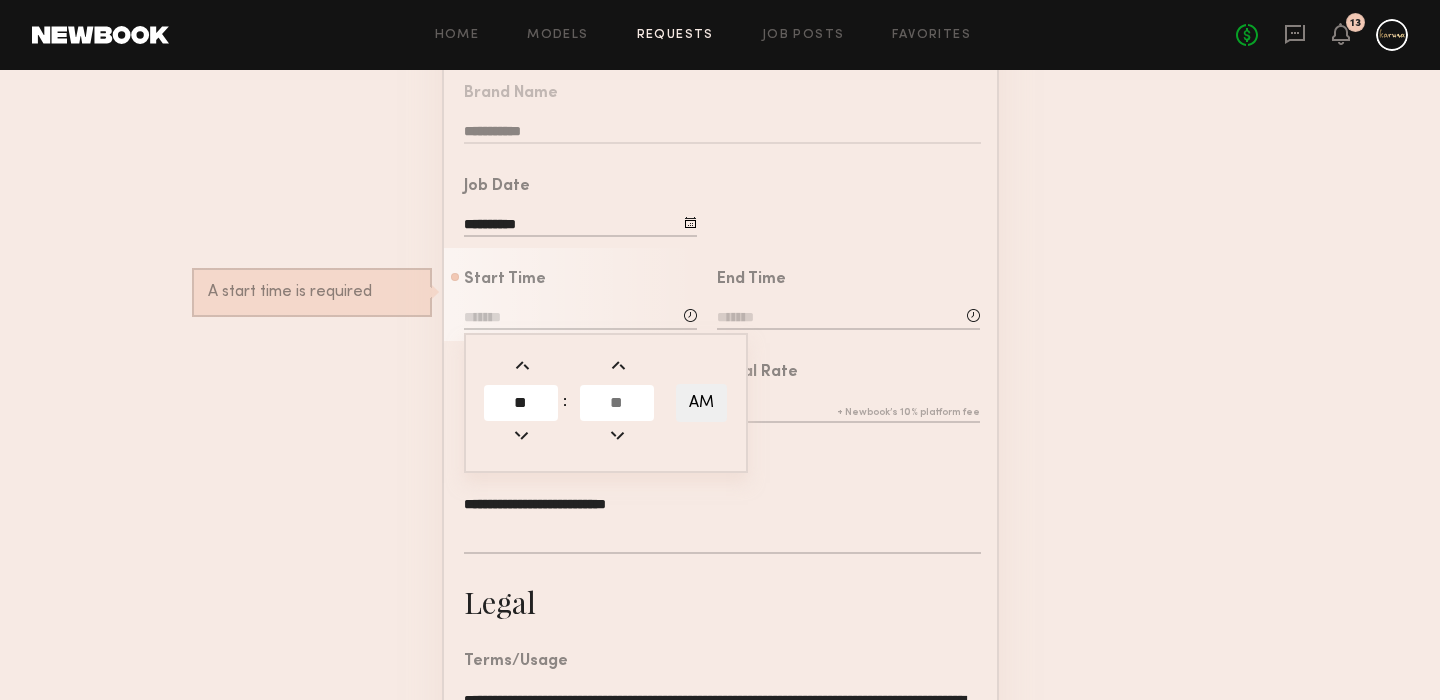 type on "**" 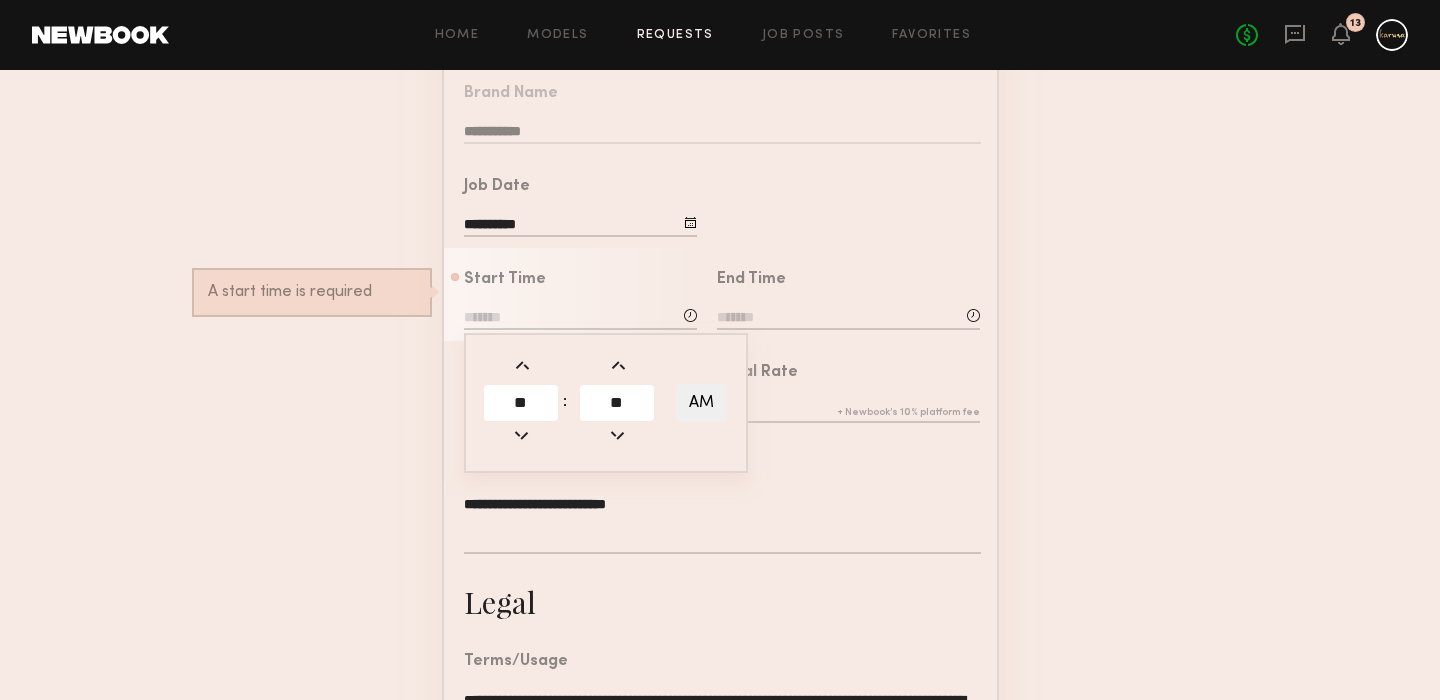 type on "**" 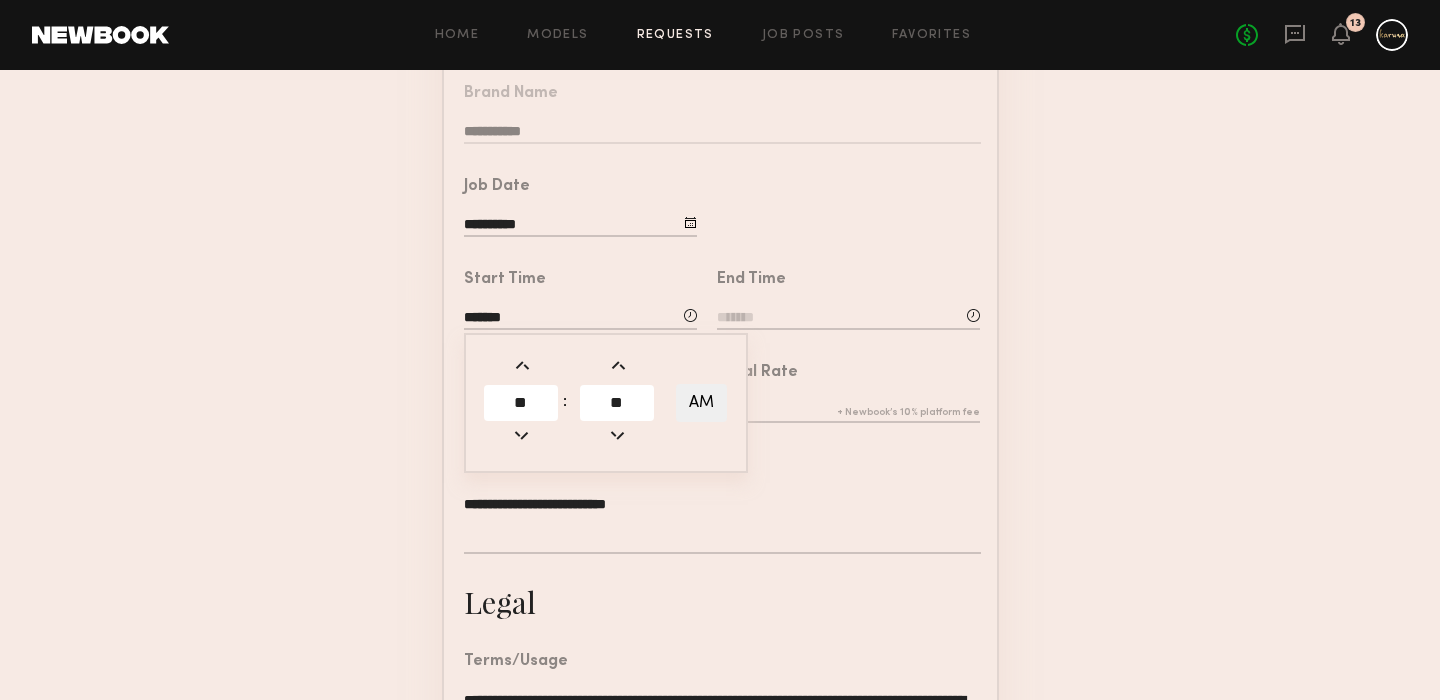 click 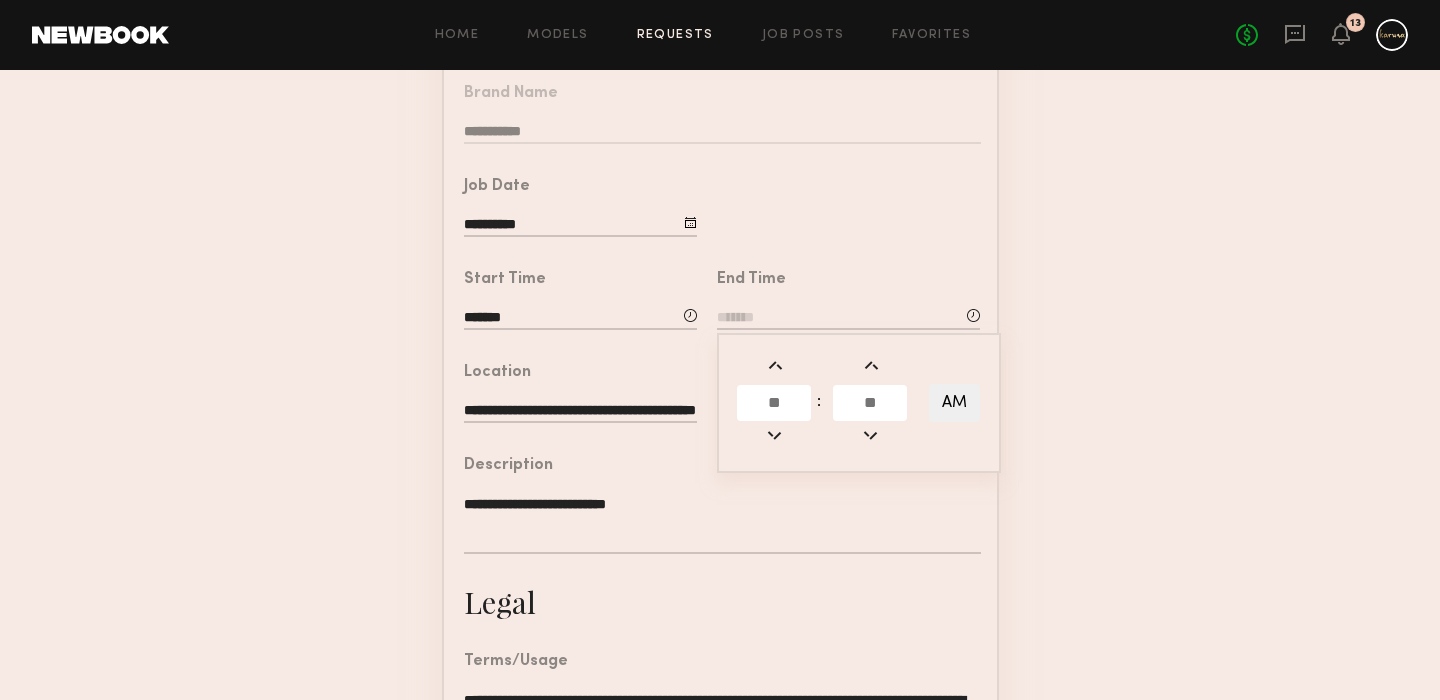 click 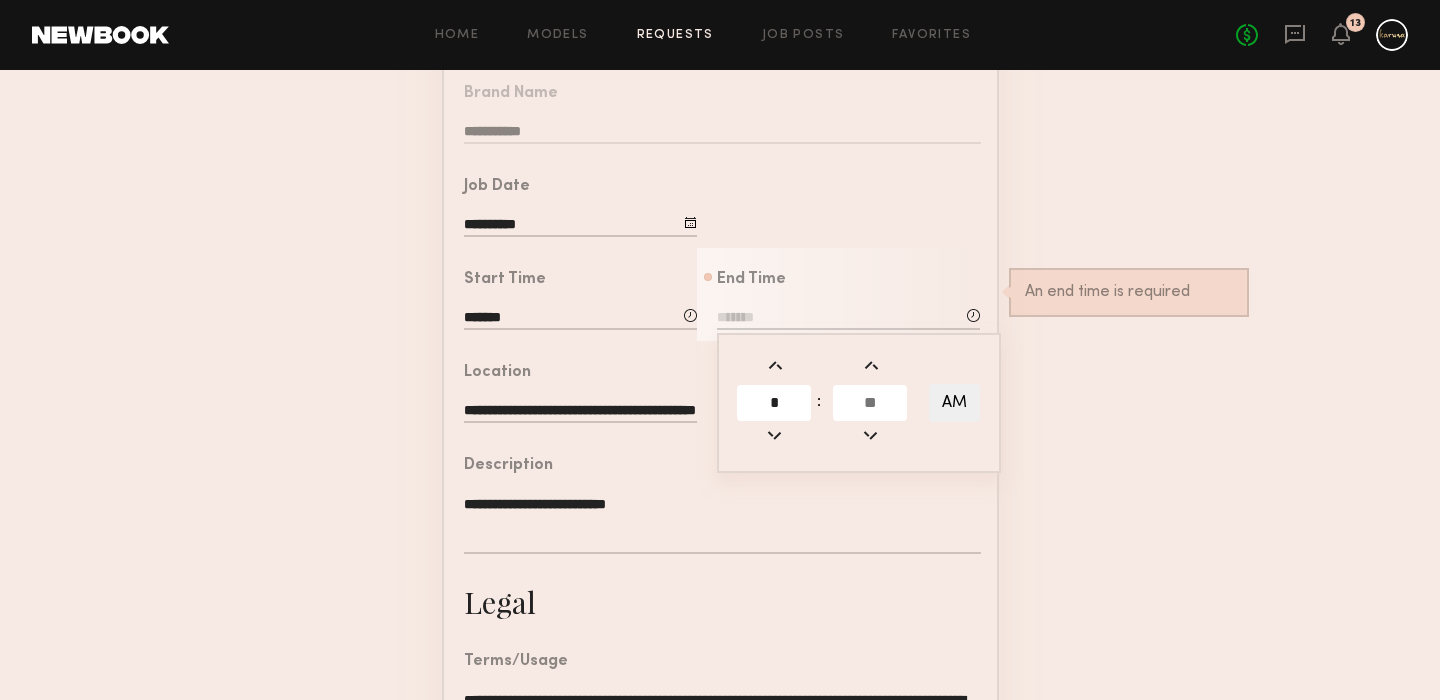 type on "*" 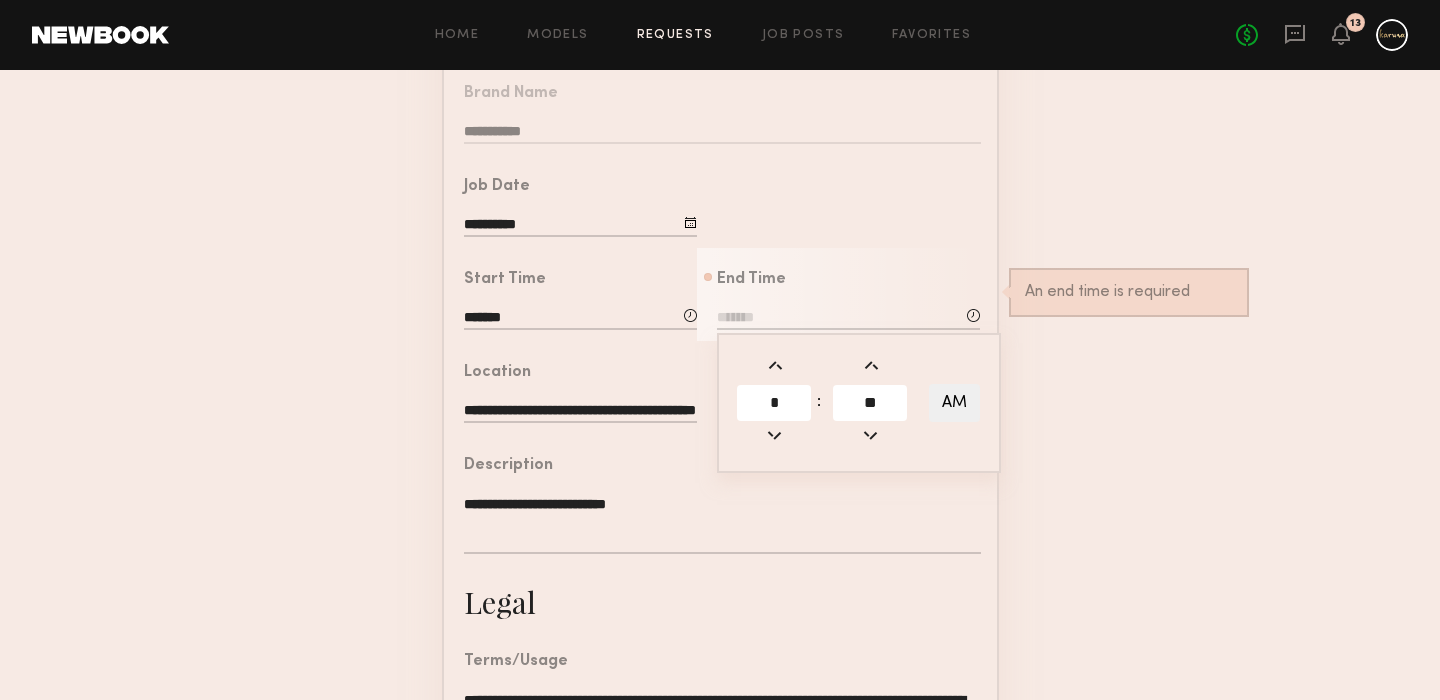 type on "**" 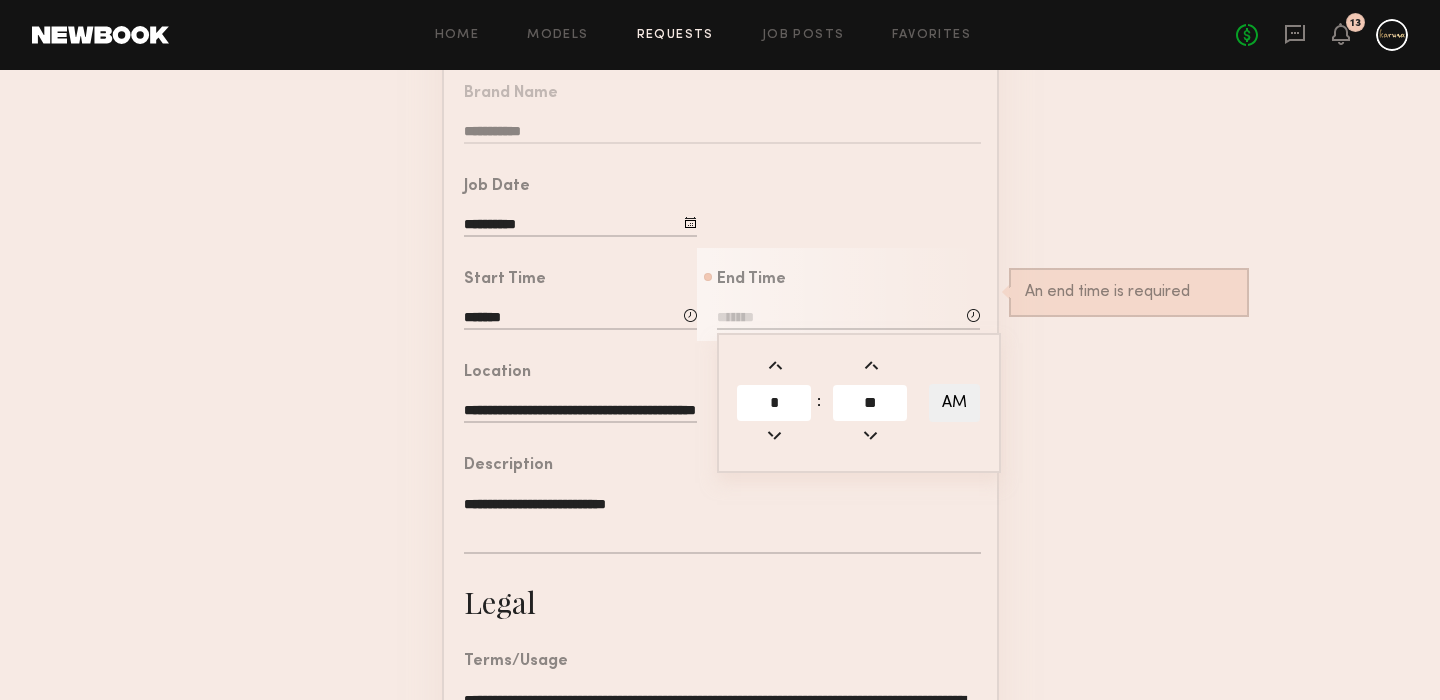 type on "*******" 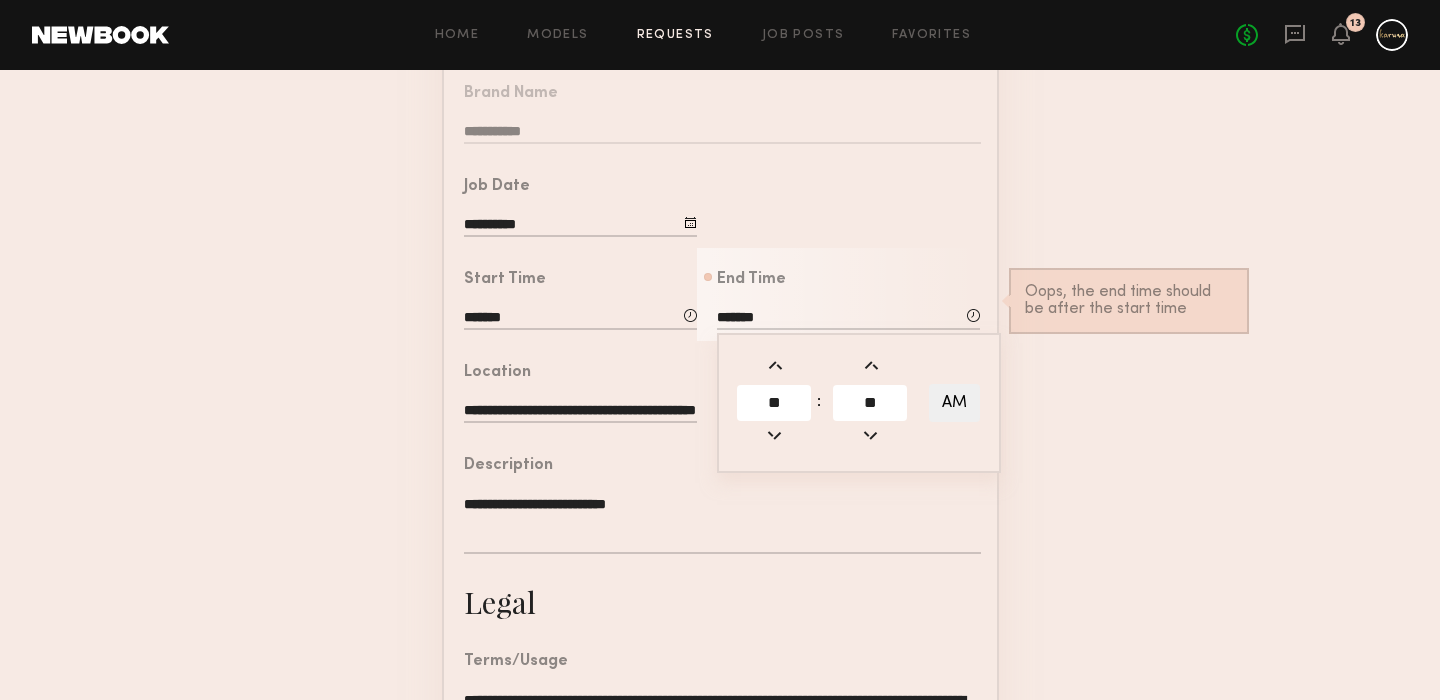 click on "AM" 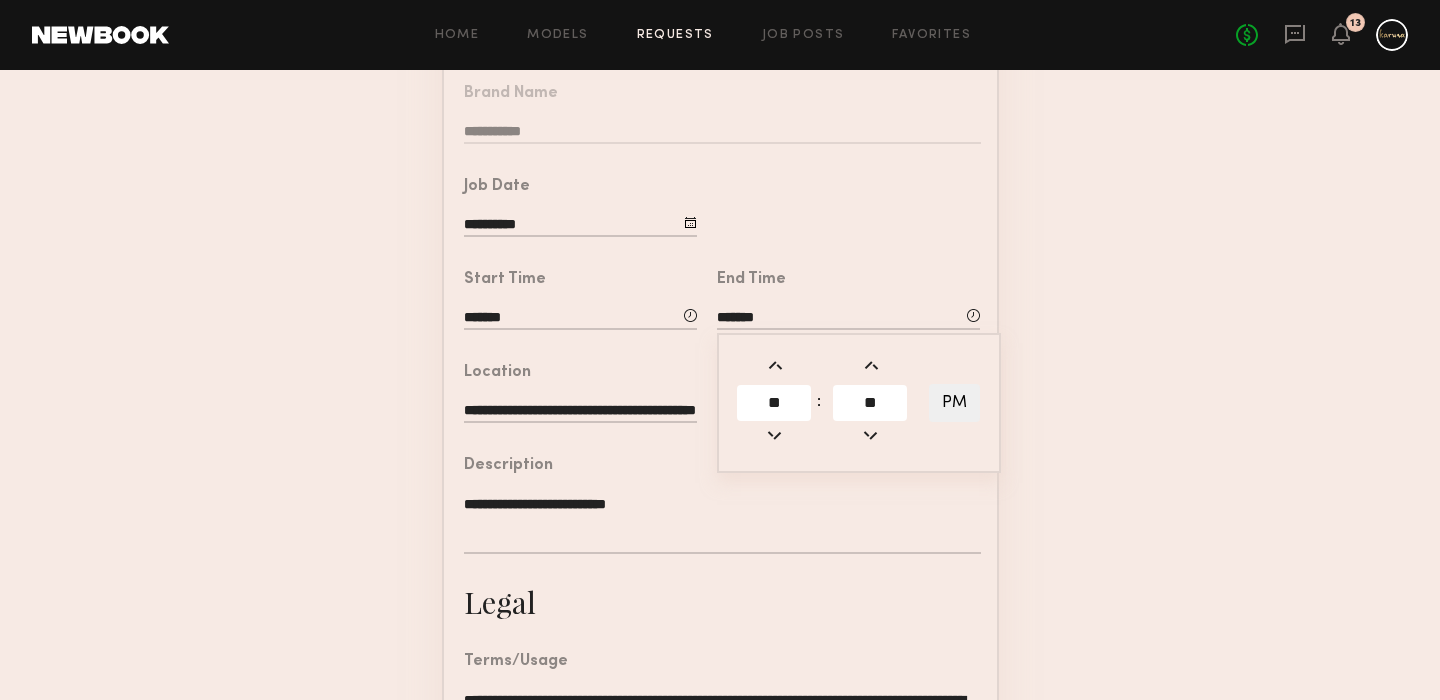 click on "**********" 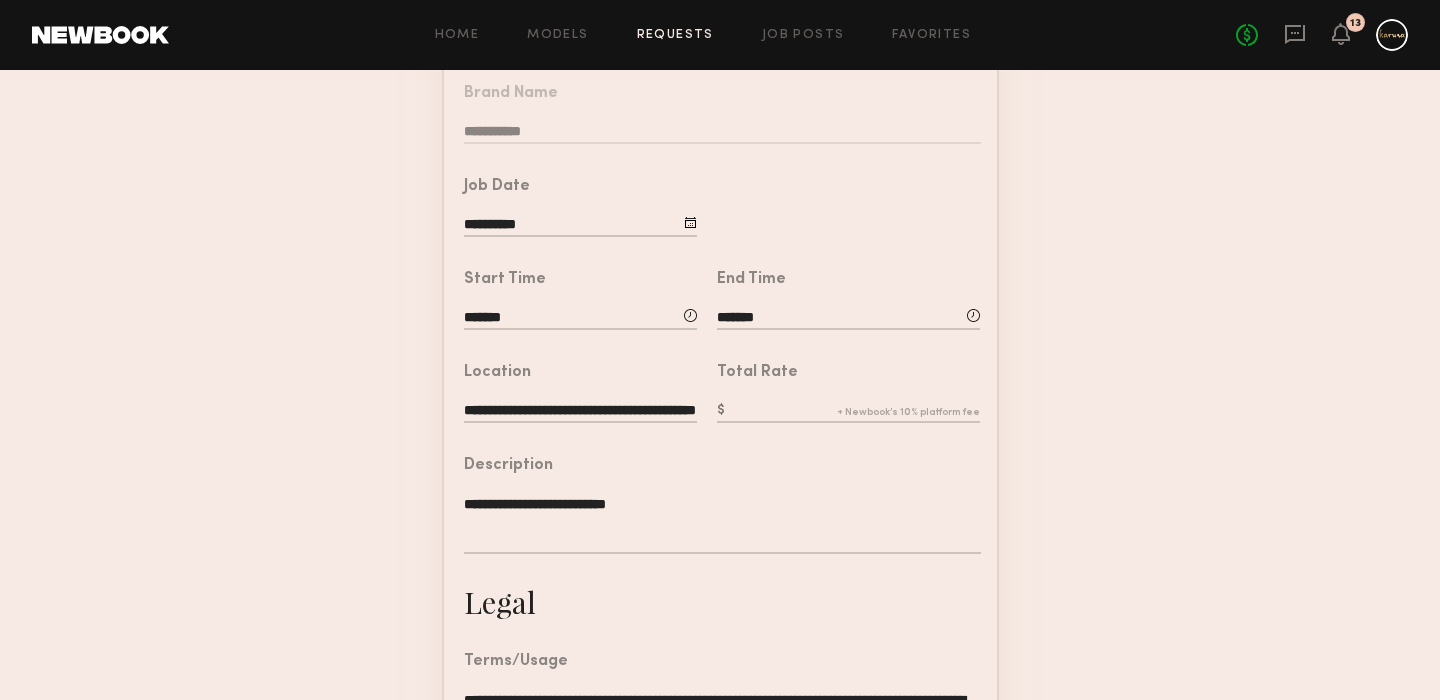 click 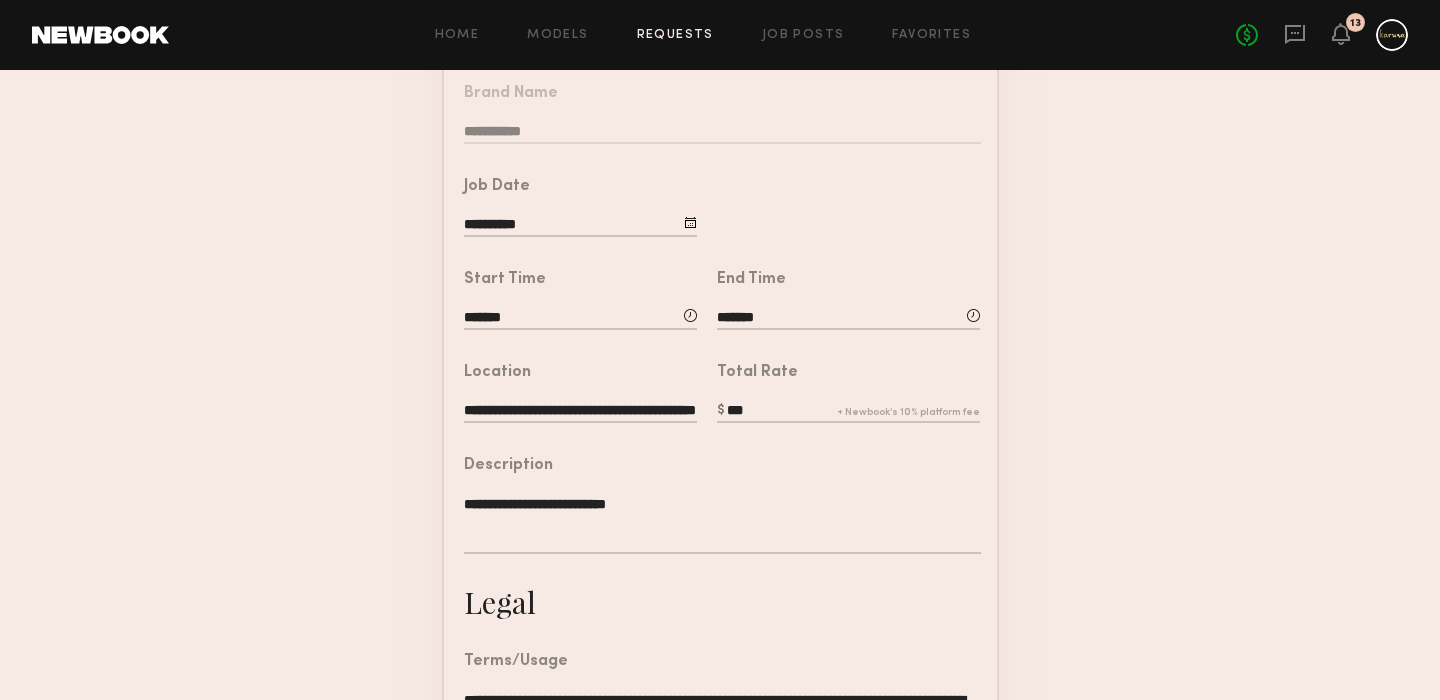 type on "***" 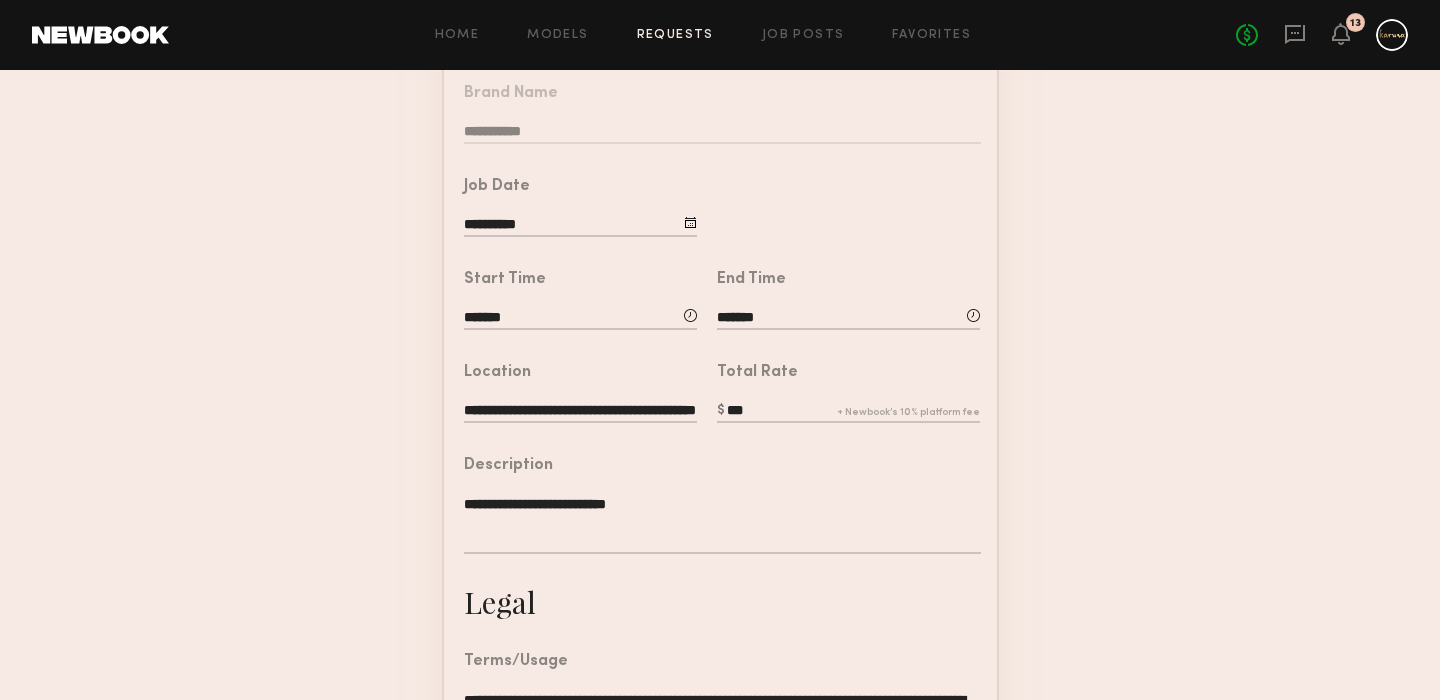 click on "**********" 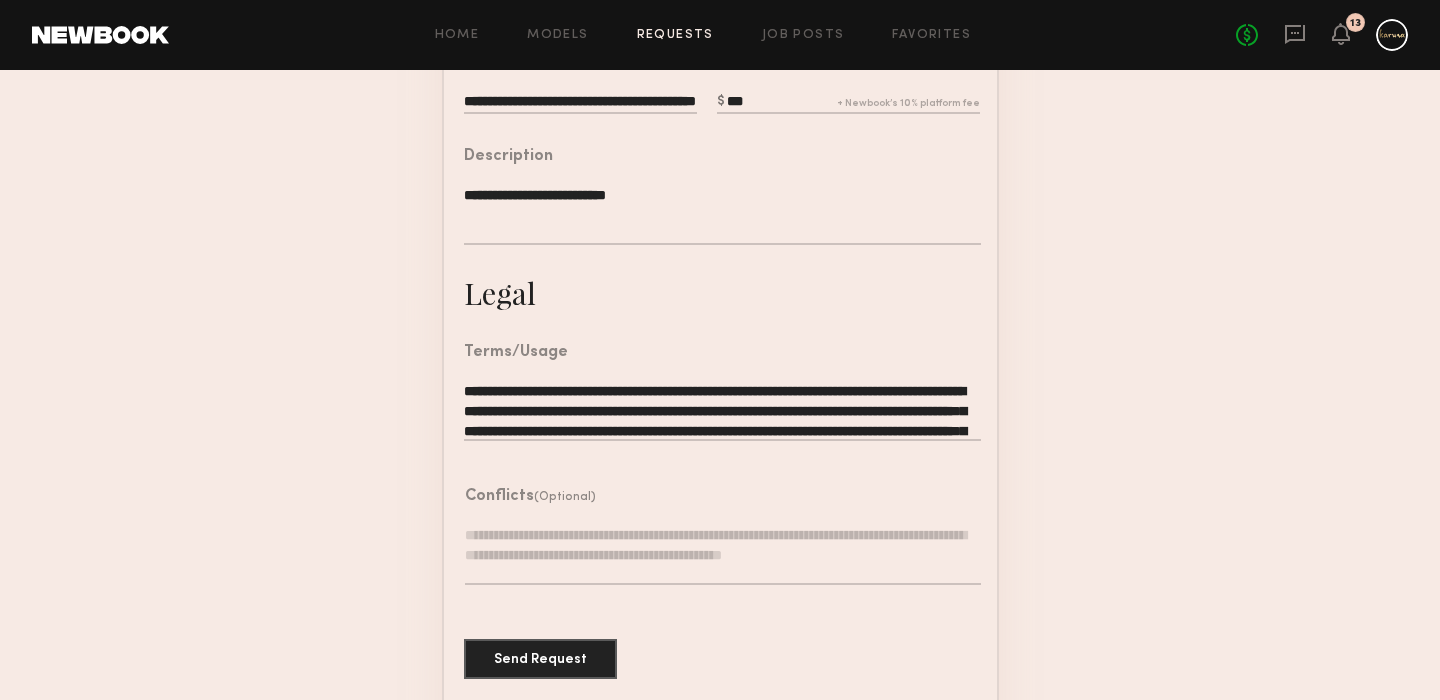 scroll, scrollTop: 592, scrollLeft: 0, axis: vertical 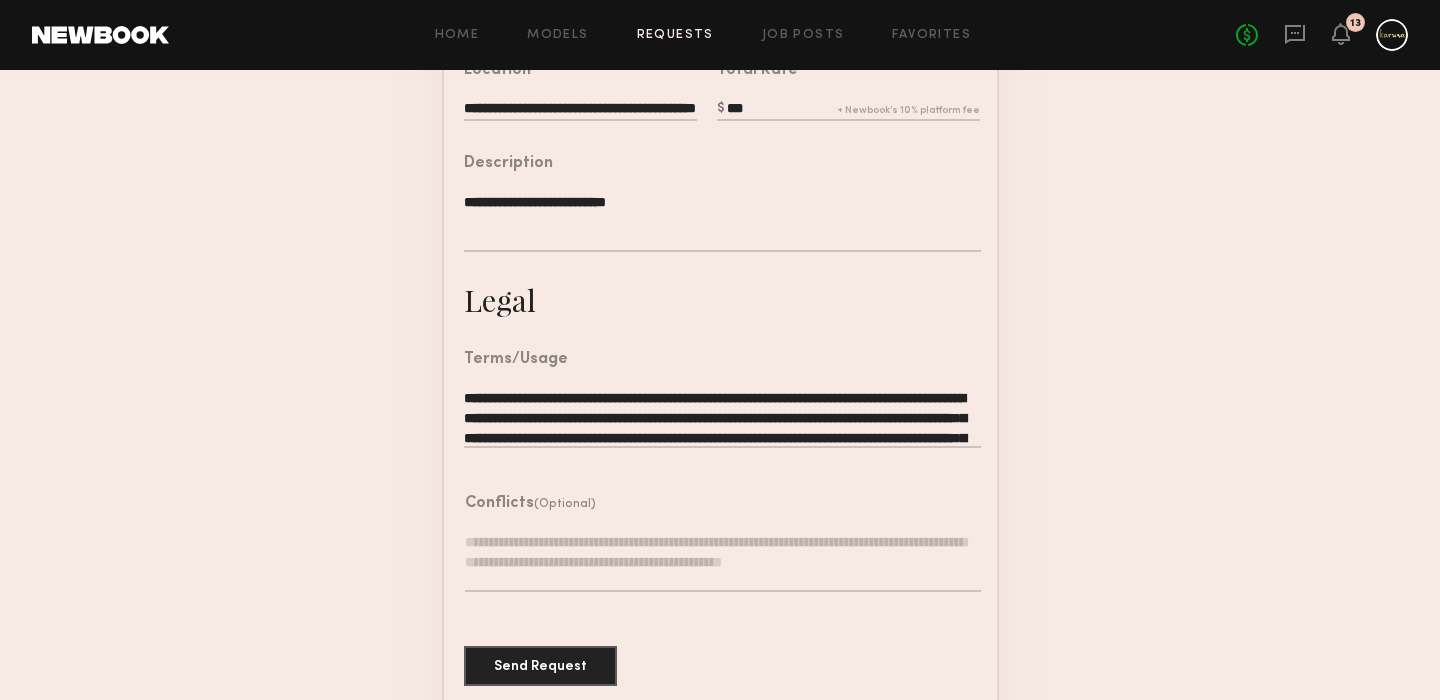 click on "**********" 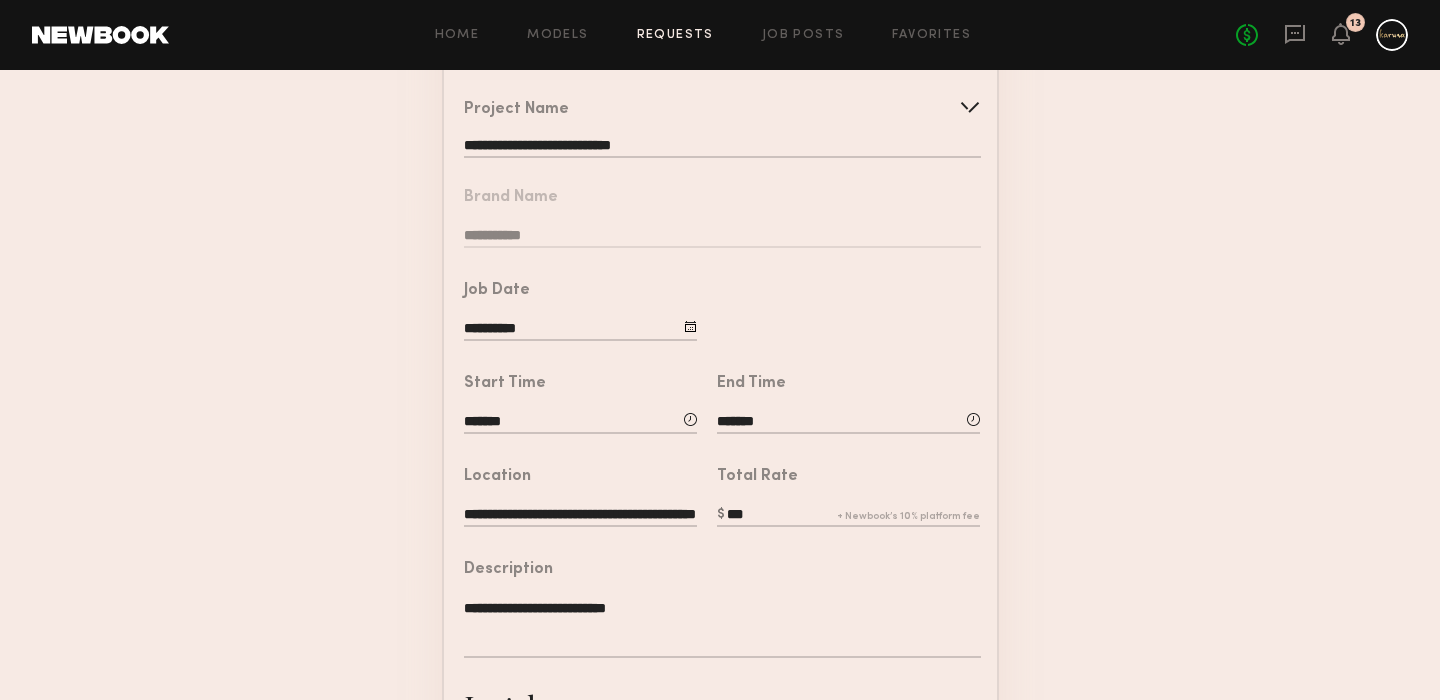 scroll, scrollTop: 180, scrollLeft: 0, axis: vertical 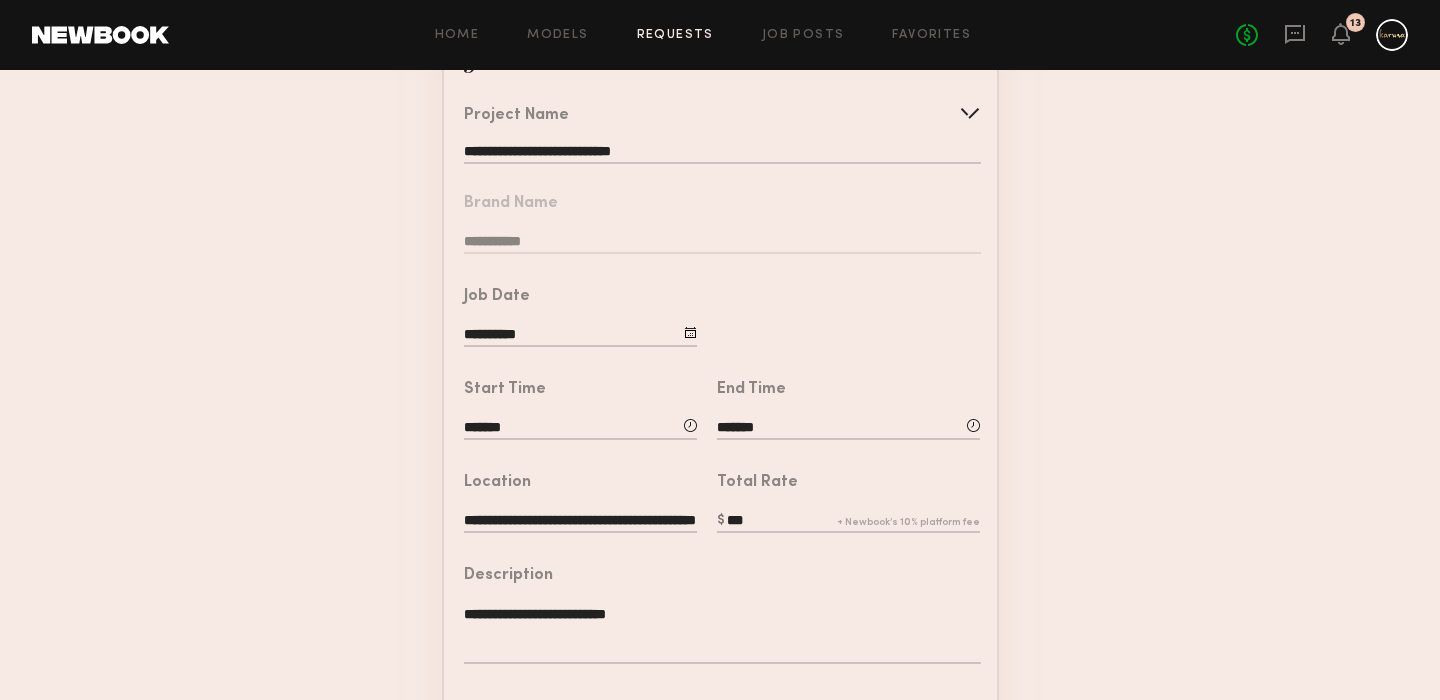 click on "***" 